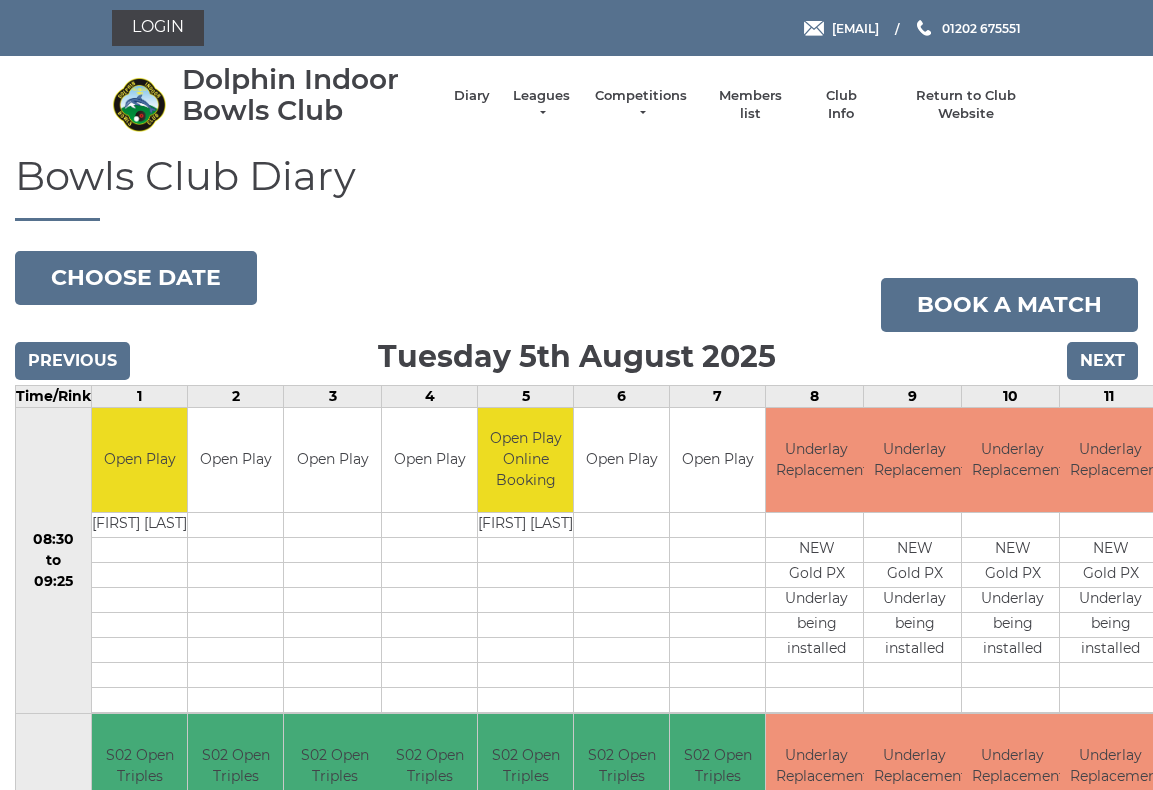 scroll, scrollTop: 0, scrollLeft: 0, axis: both 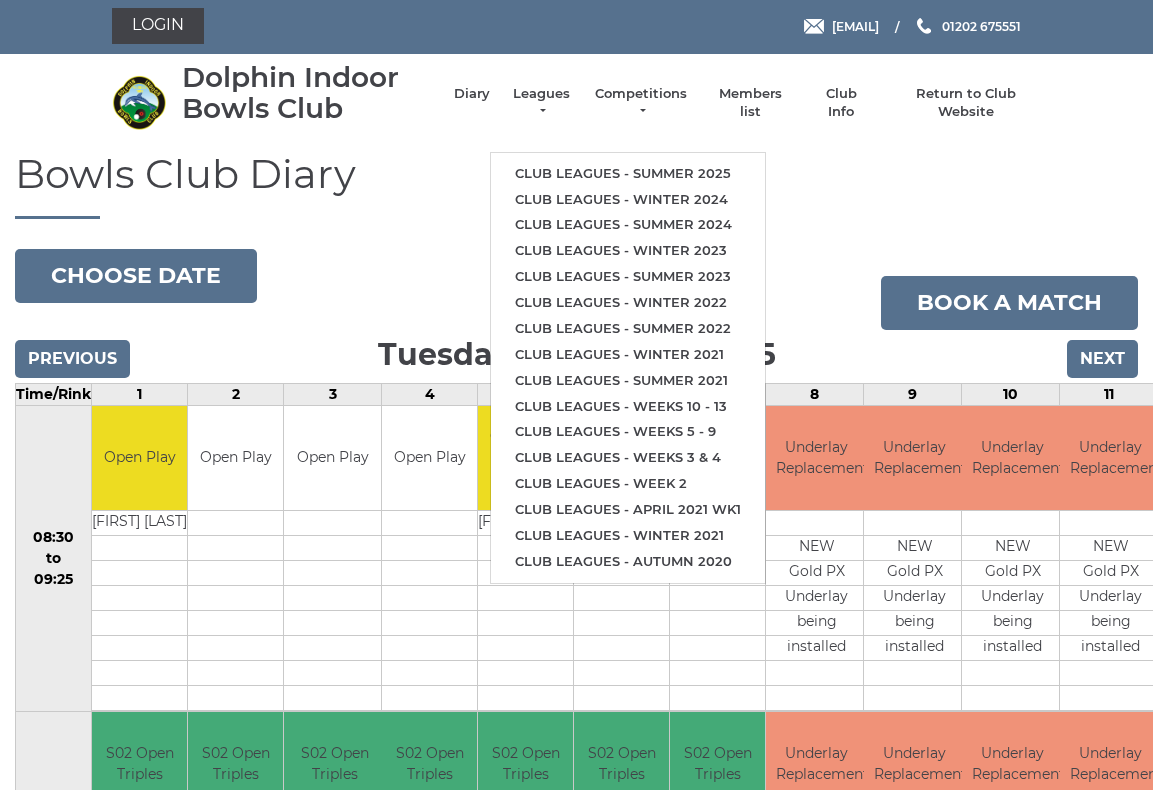 click on "Club leagues - Winter 2024" at bounding box center (628, 200) 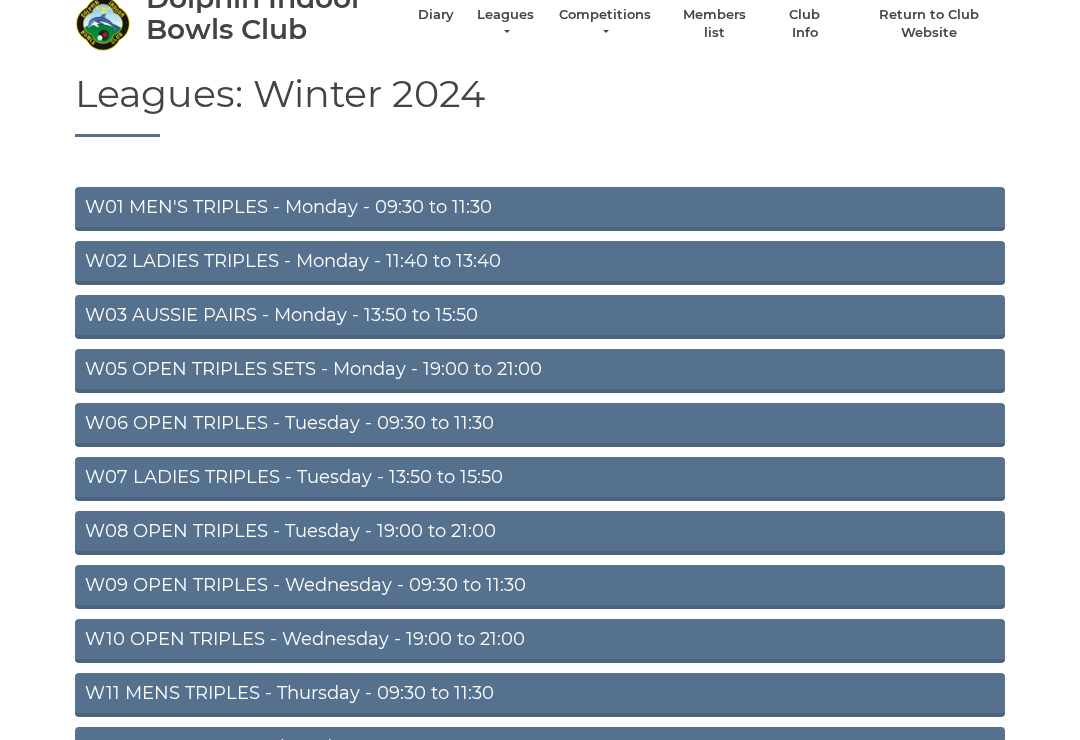 scroll, scrollTop: 0, scrollLeft: 0, axis: both 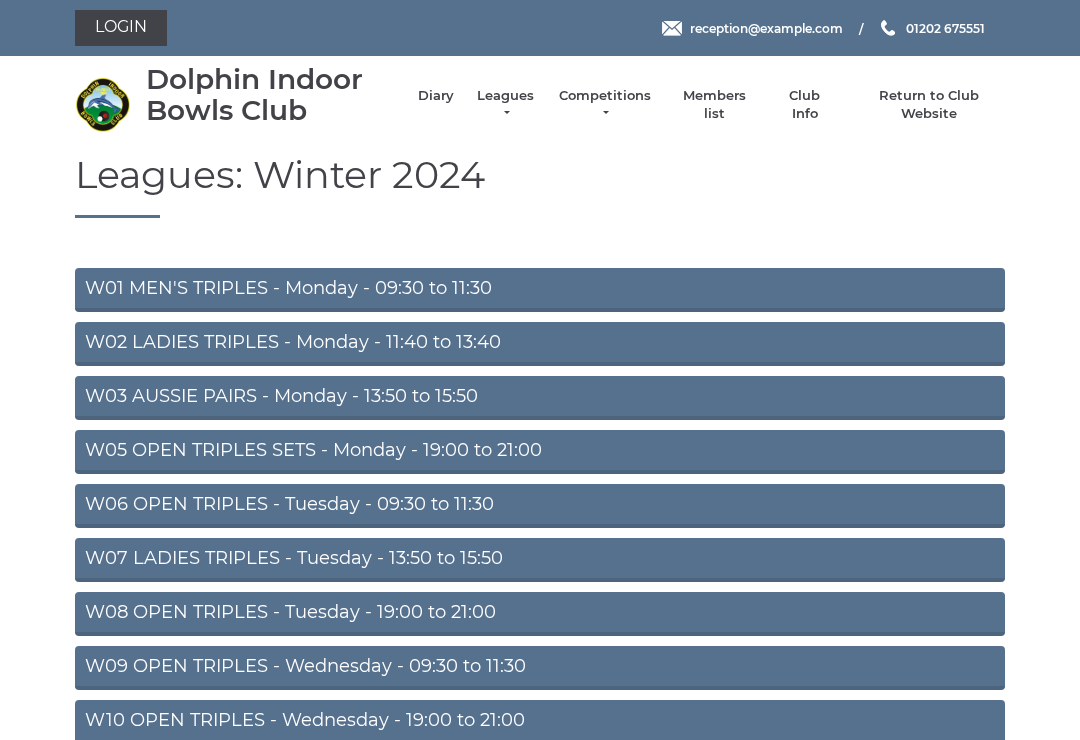 click on "Diary" at bounding box center [436, 96] 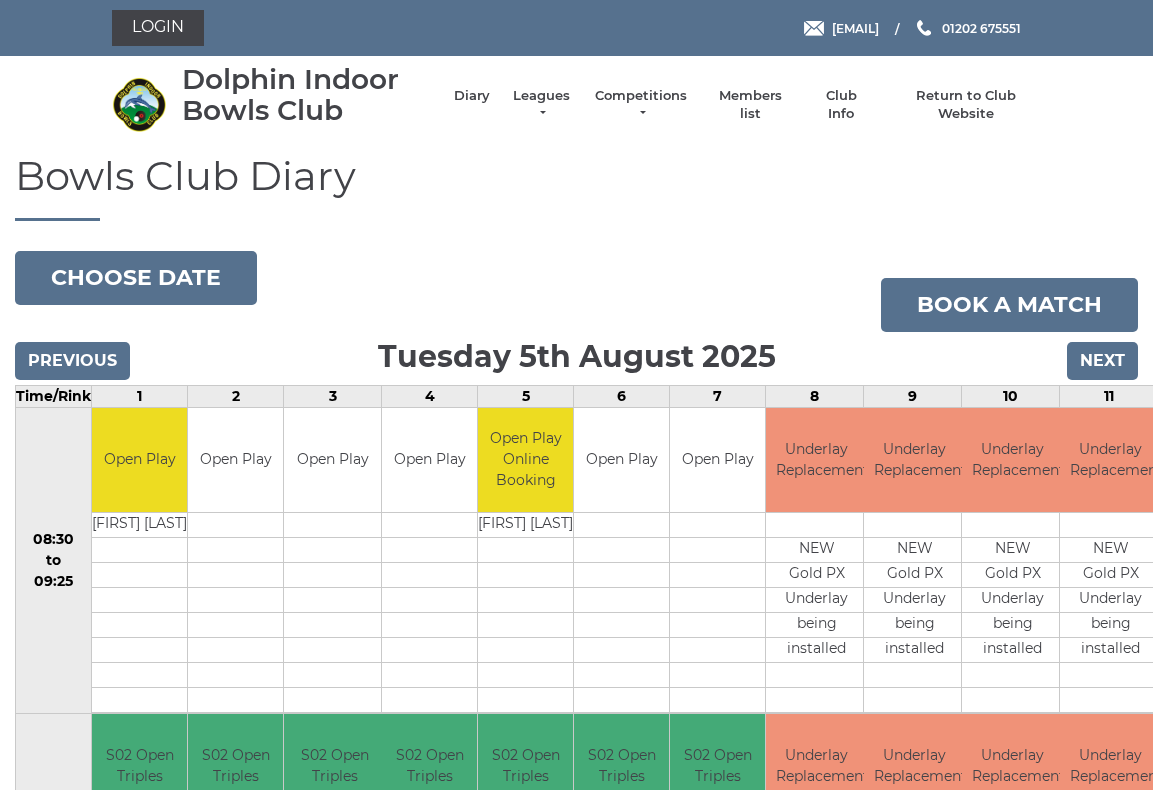 scroll, scrollTop: 0, scrollLeft: 0, axis: both 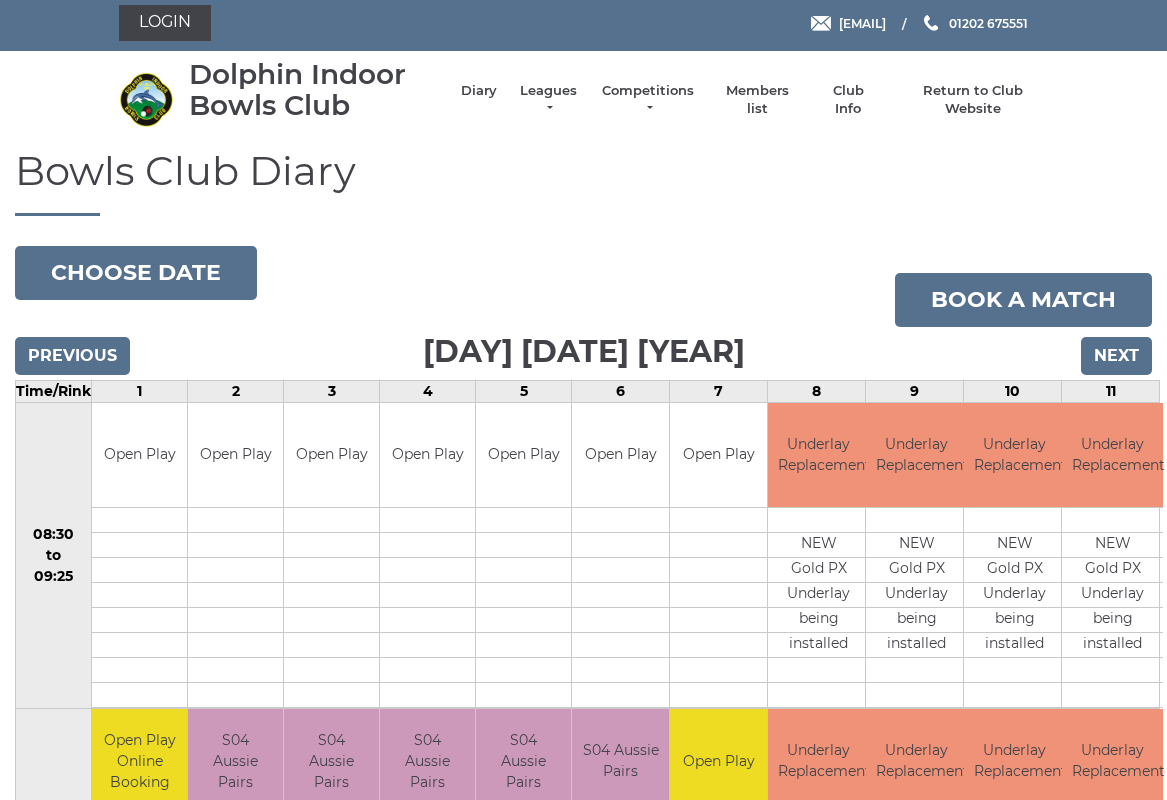click on "Previous" at bounding box center (72, 356) 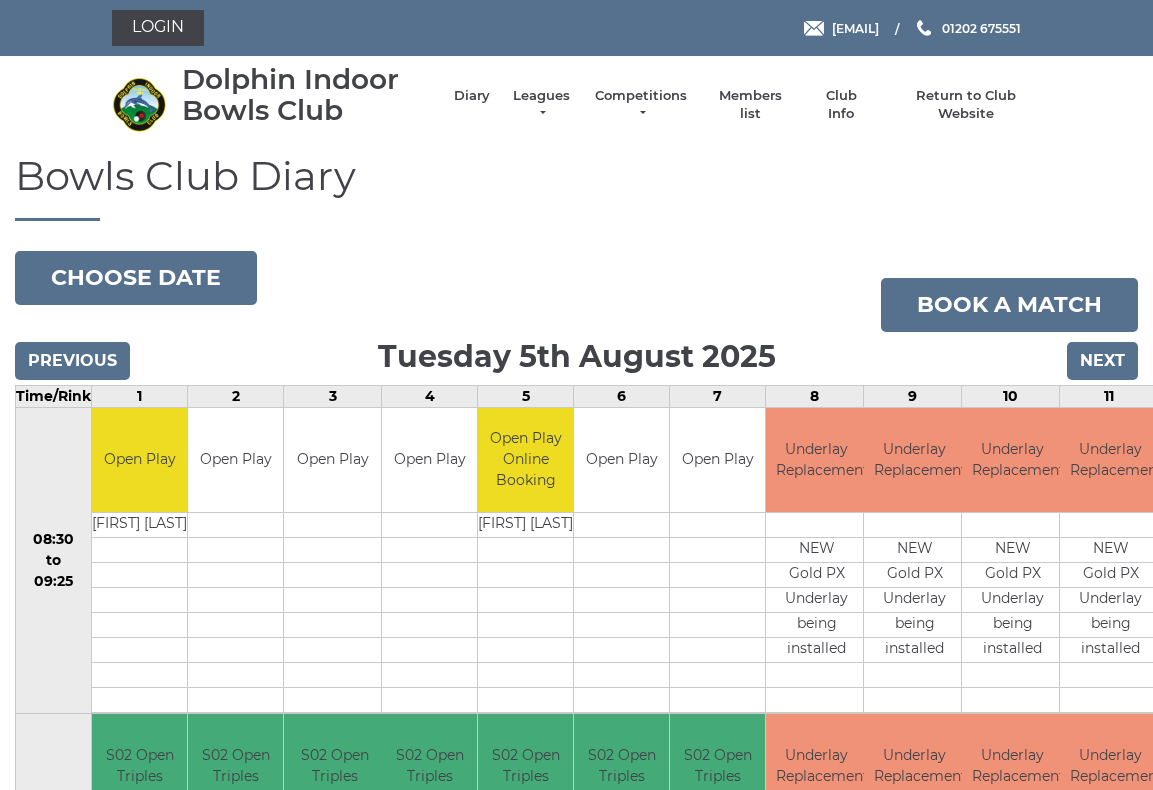 scroll, scrollTop: 5, scrollLeft: 0, axis: vertical 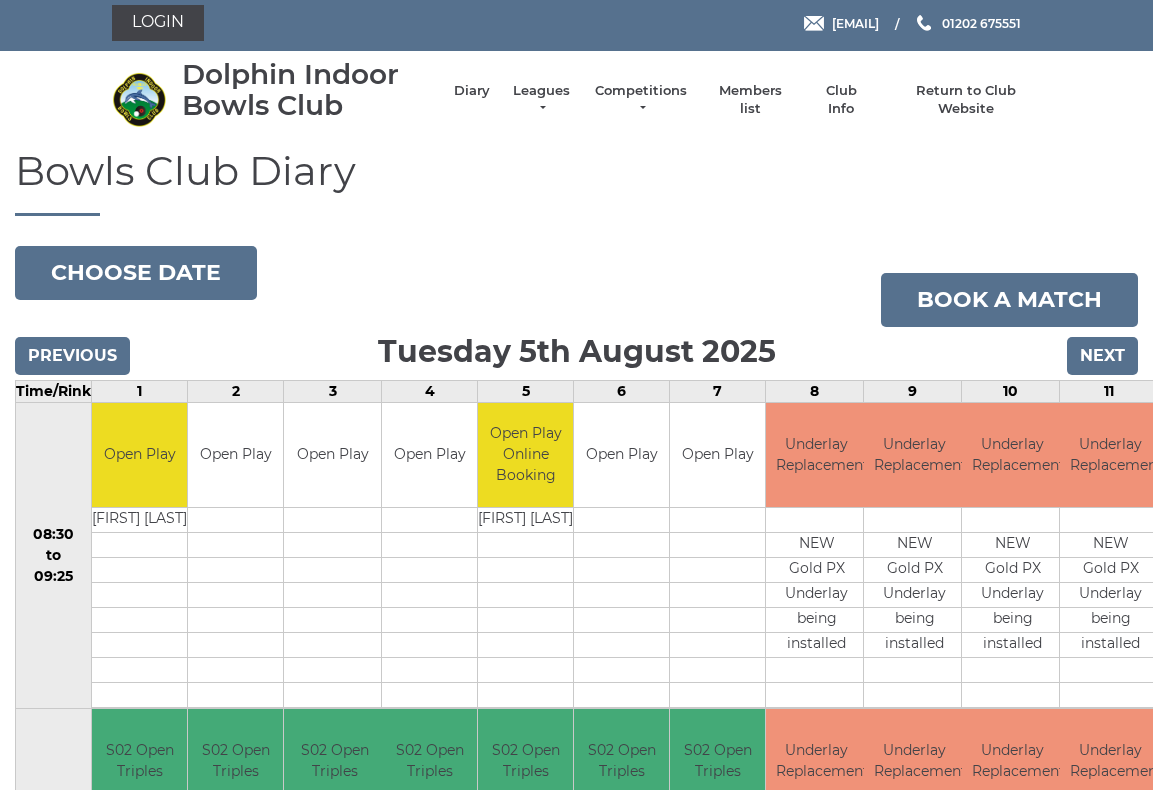 click on "Previous" at bounding box center (72, 356) 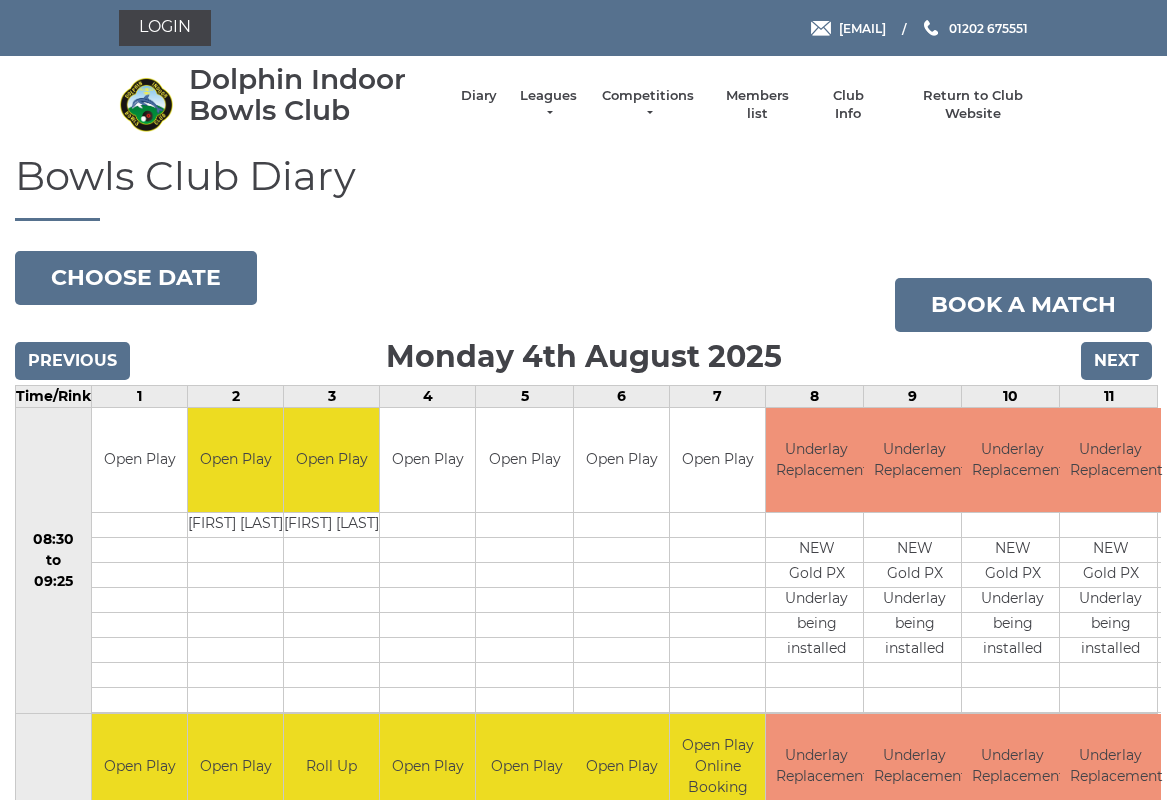 scroll, scrollTop: 5, scrollLeft: 0, axis: vertical 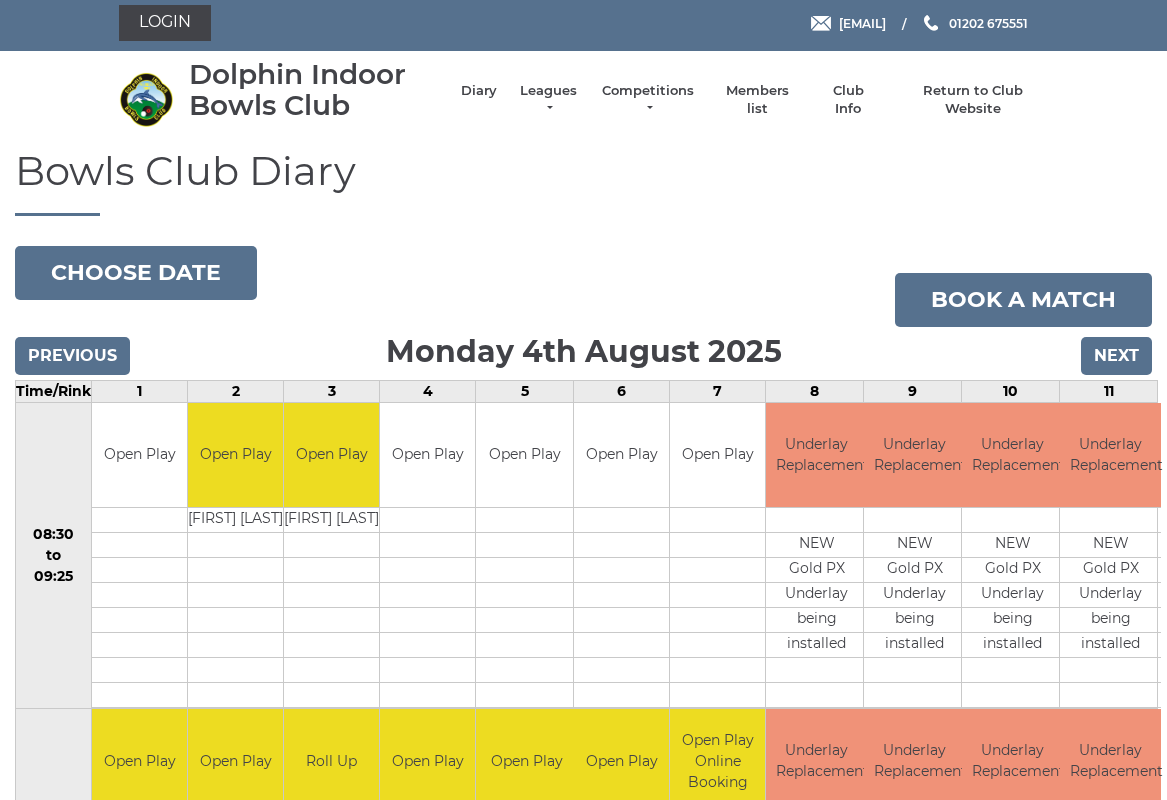 click on "Previous" at bounding box center (72, 356) 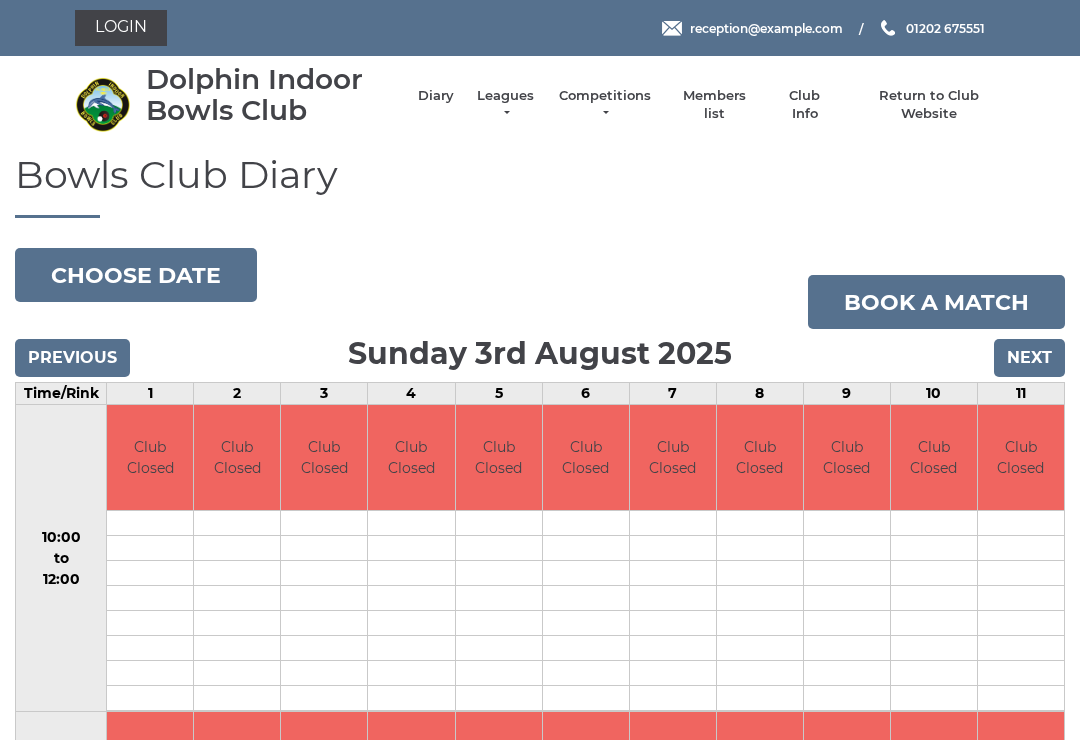 scroll, scrollTop: 0, scrollLeft: 0, axis: both 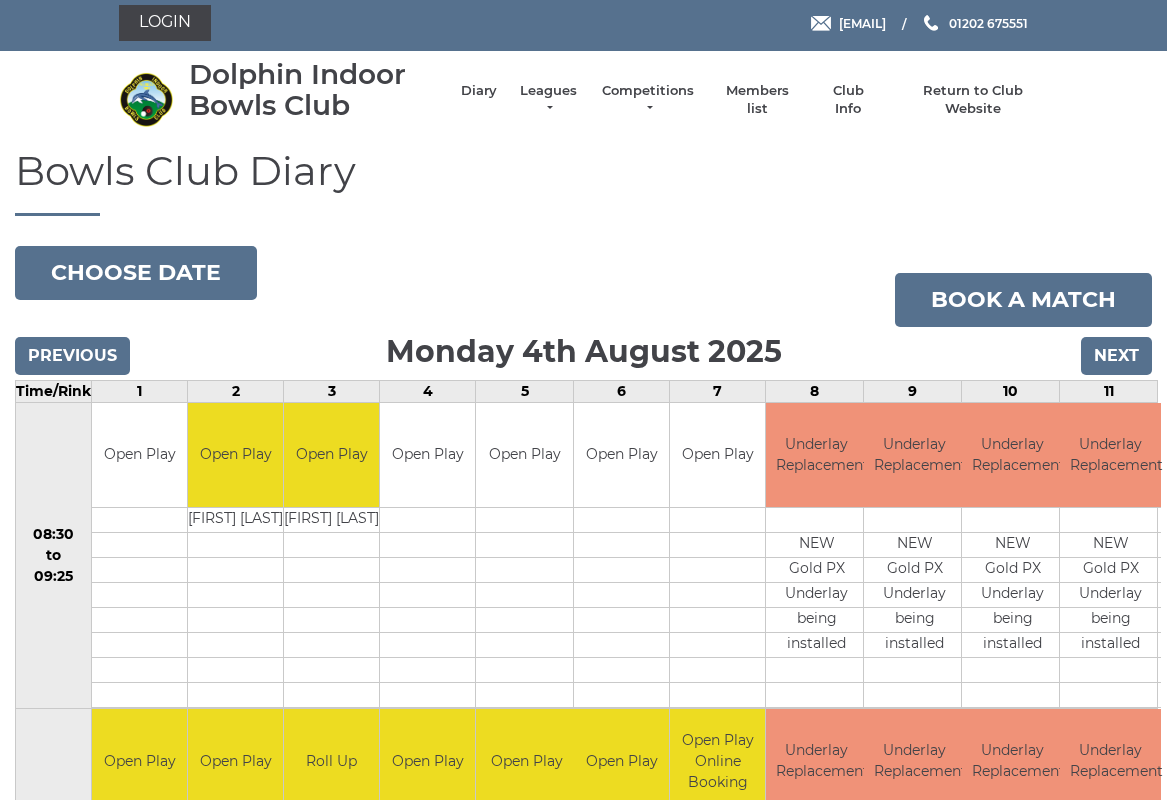 click on "Choose date" at bounding box center [136, 273] 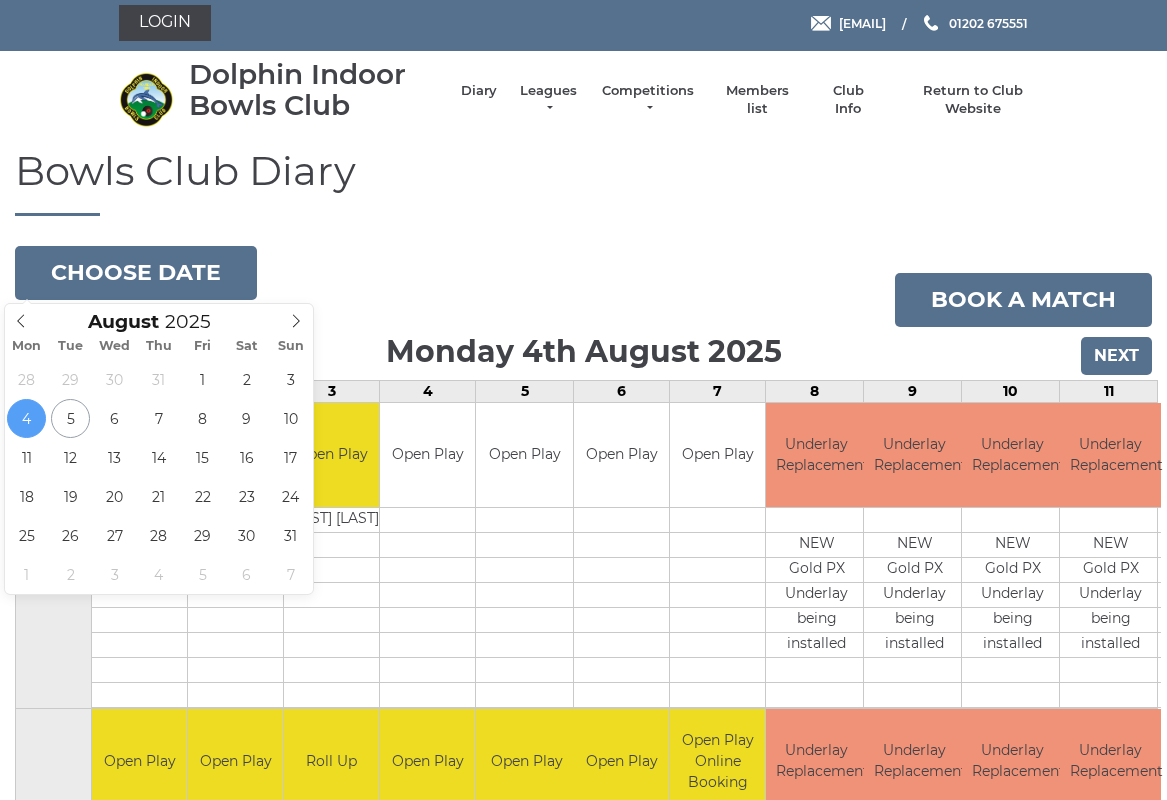 type on "[DATE]" 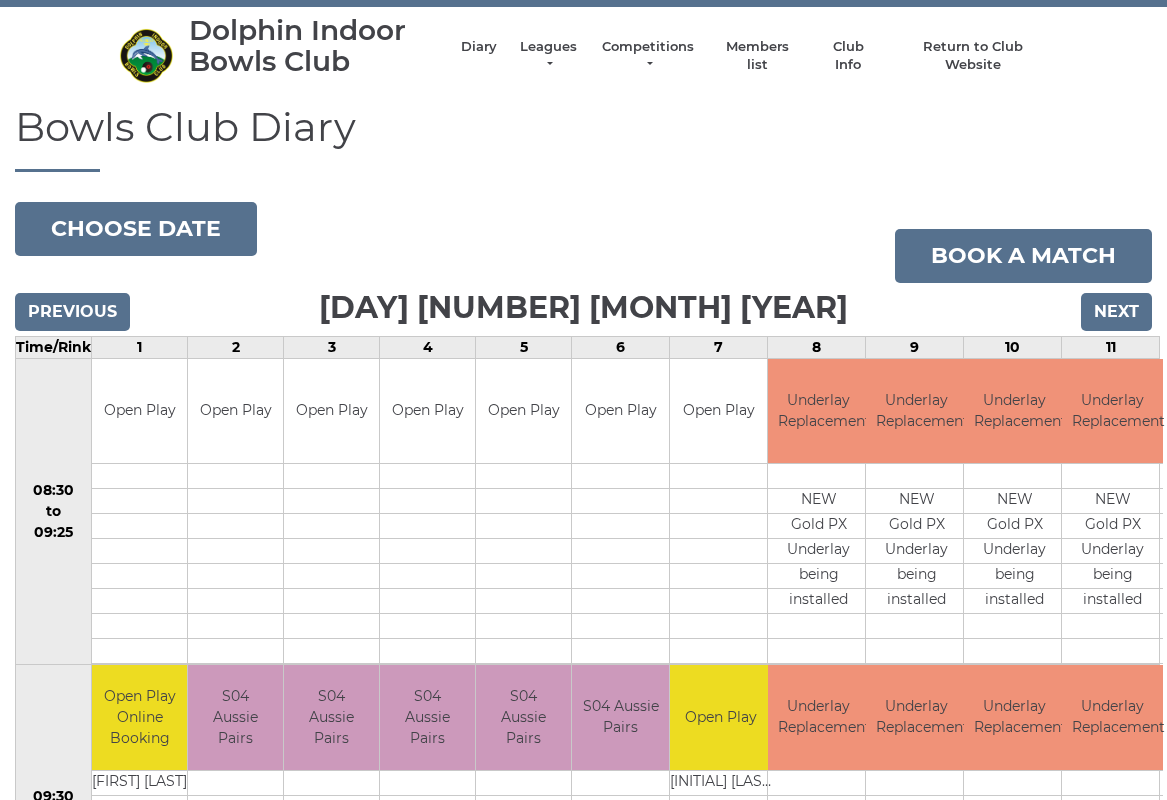 scroll, scrollTop: 0, scrollLeft: 0, axis: both 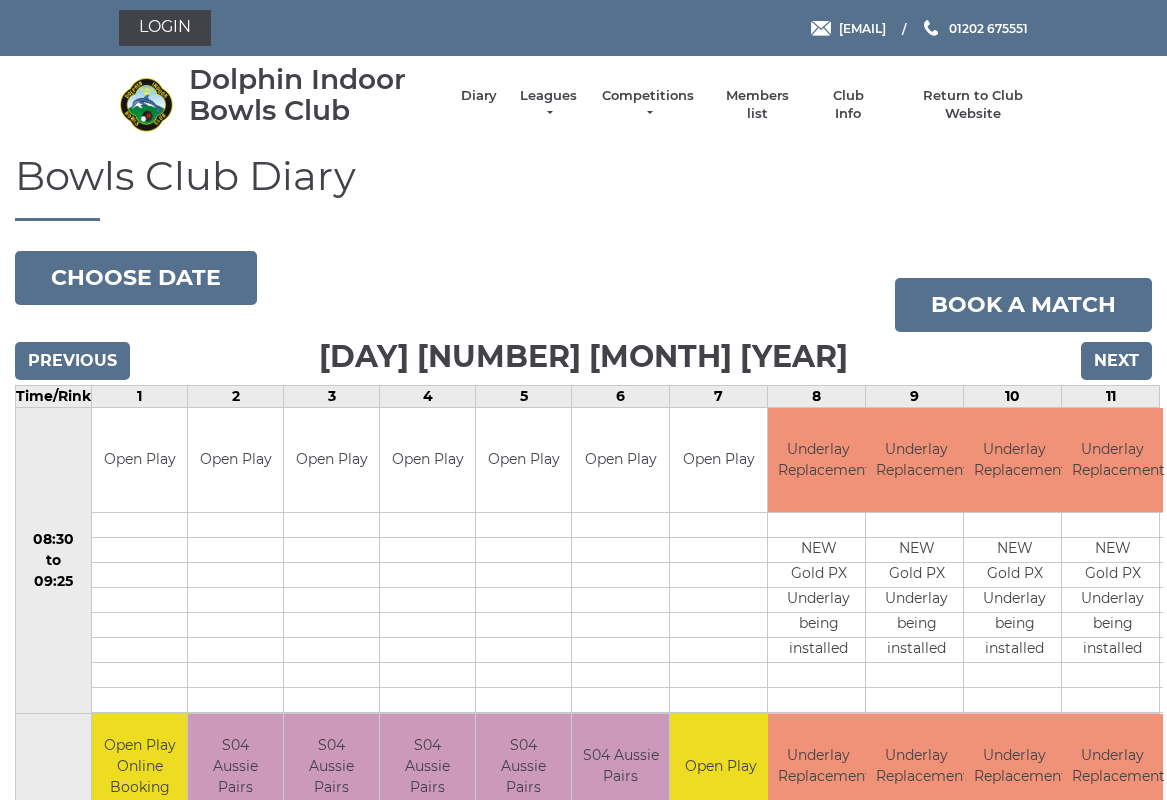 click on "Next" at bounding box center (1116, 361) 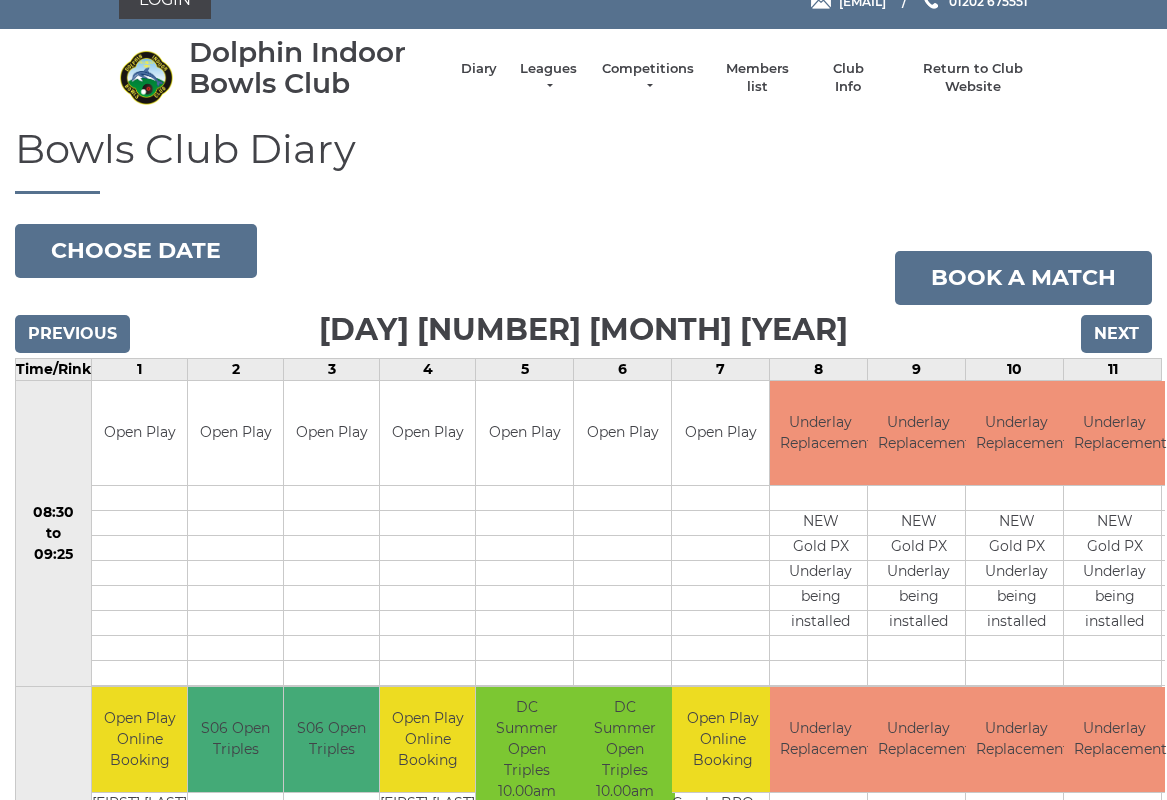 scroll, scrollTop: 0, scrollLeft: 0, axis: both 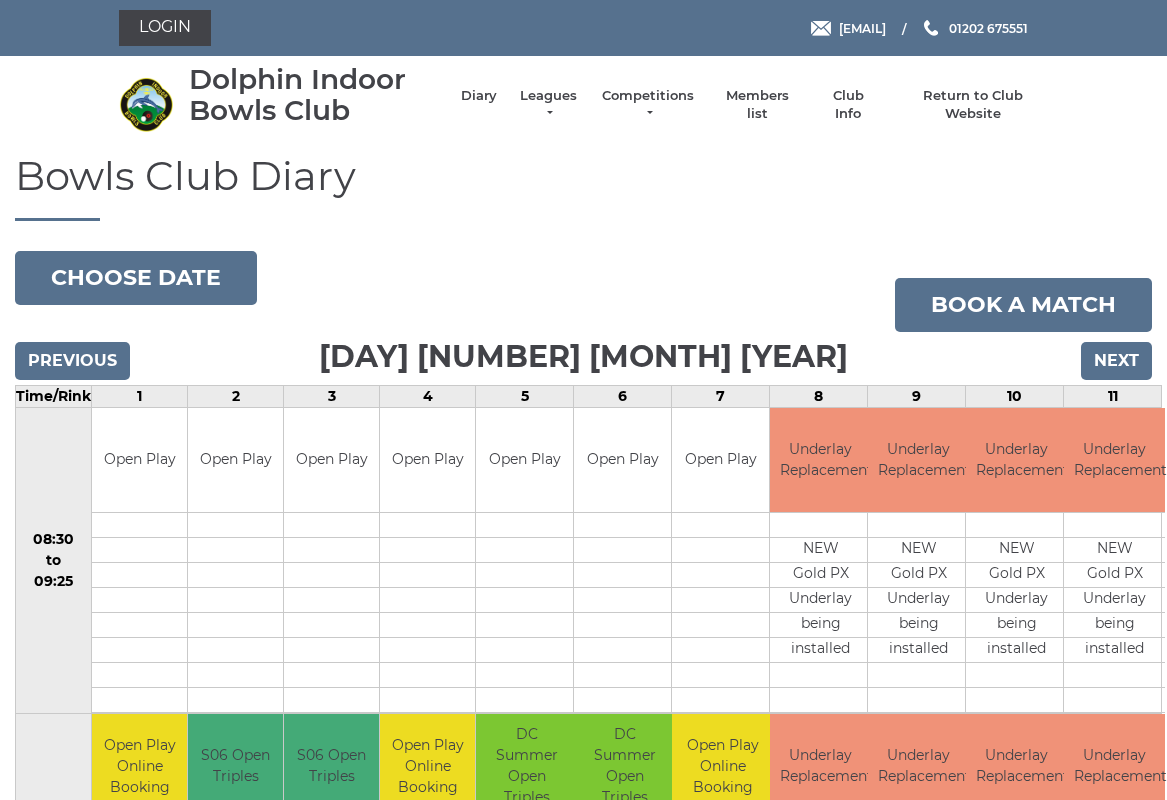 click on "Next" at bounding box center [1116, 361] 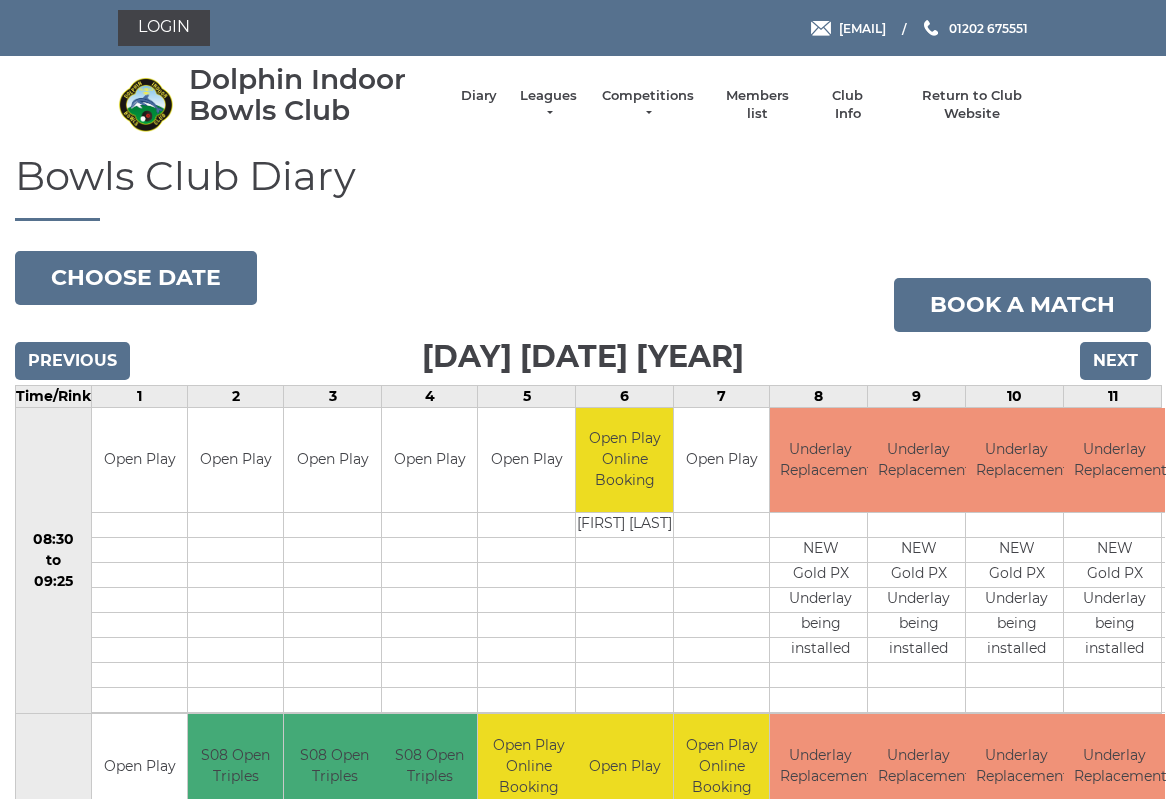 scroll, scrollTop: 5, scrollLeft: 0, axis: vertical 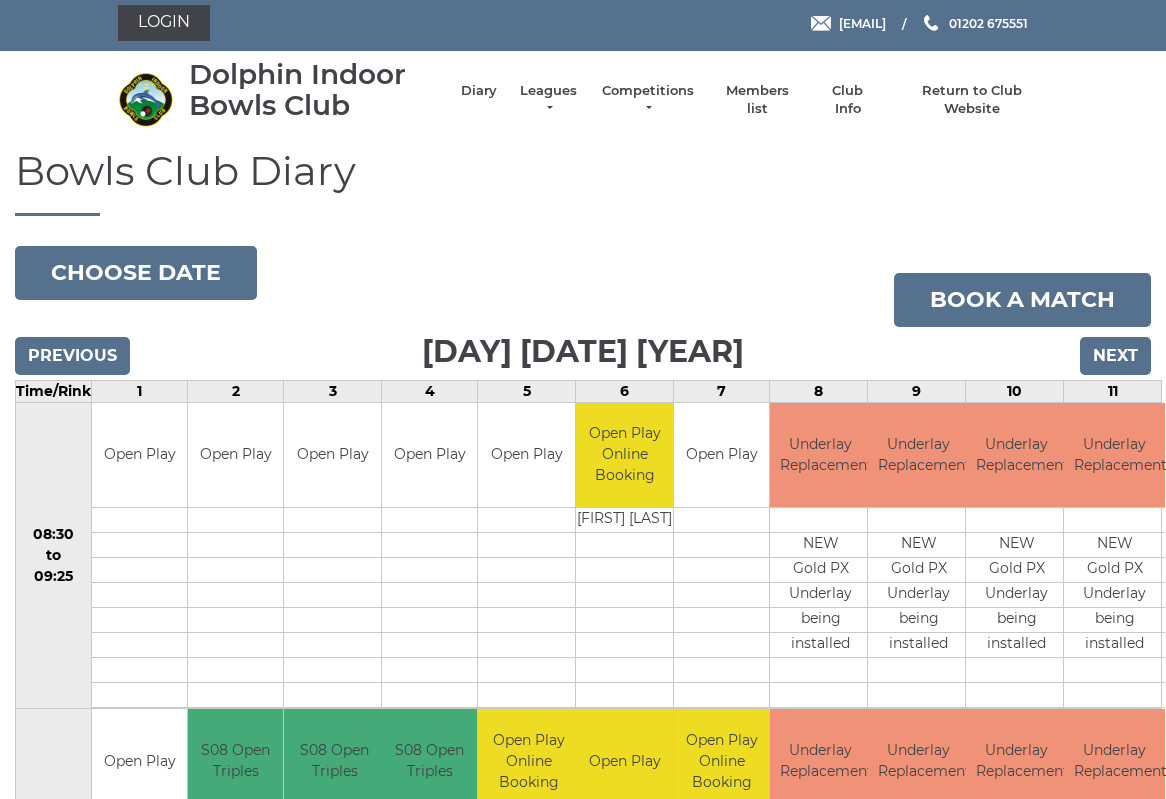 click on "Next" at bounding box center [1115, 356] 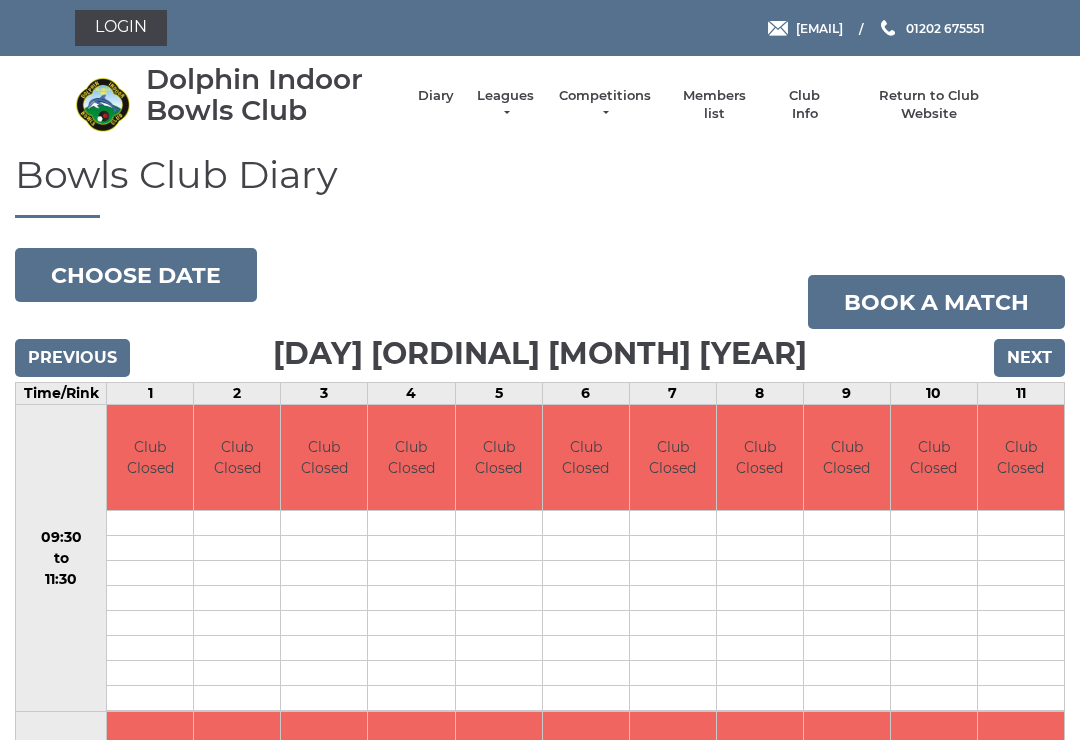 scroll, scrollTop: 0, scrollLeft: 0, axis: both 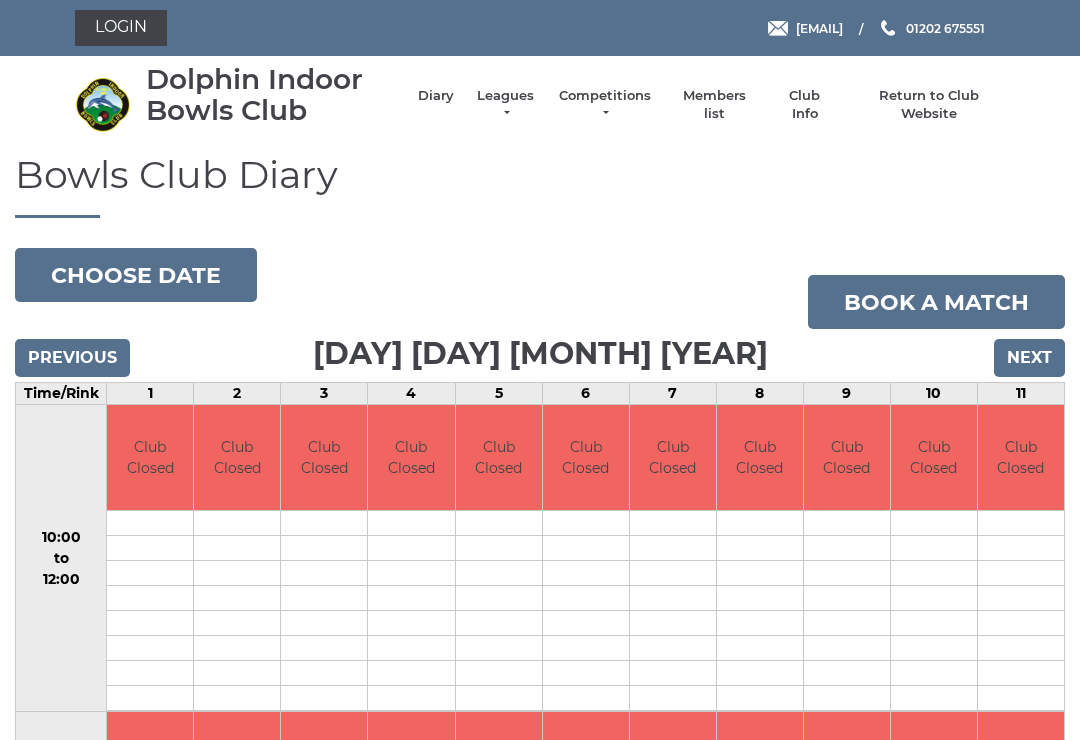 click on "Next" at bounding box center (1029, 358) 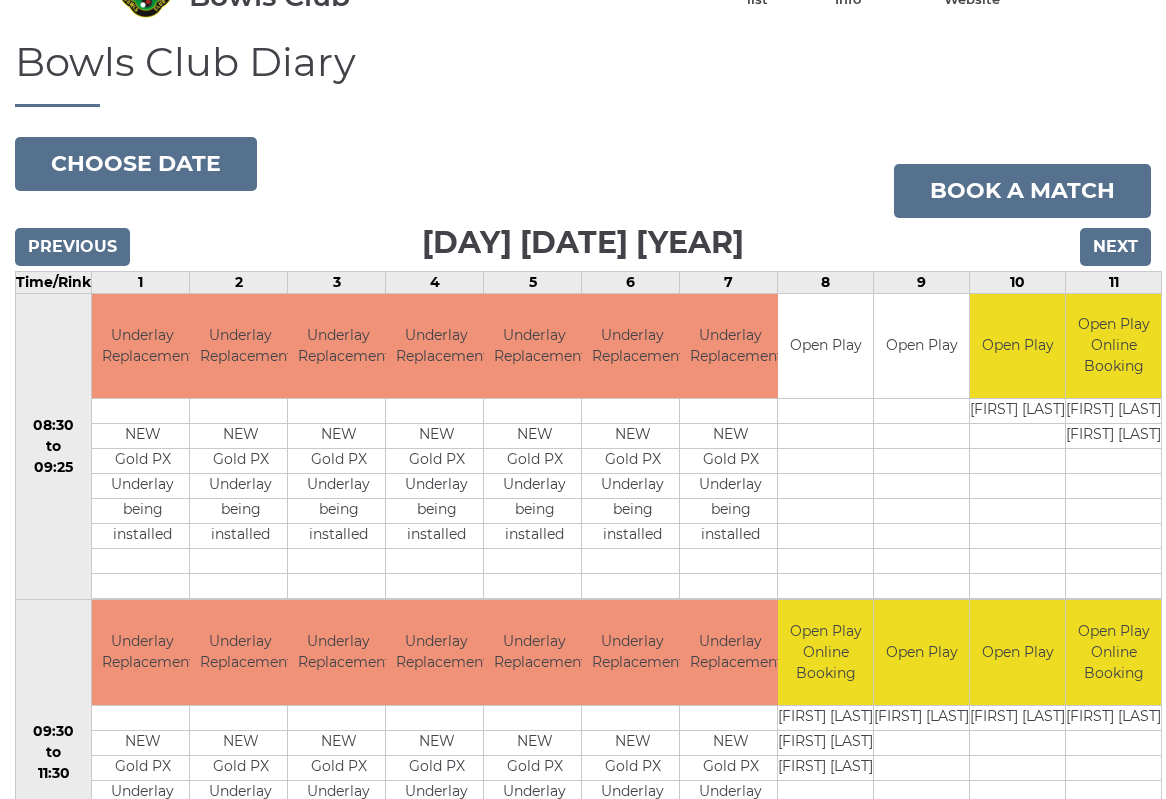 scroll, scrollTop: 114, scrollLeft: 0, axis: vertical 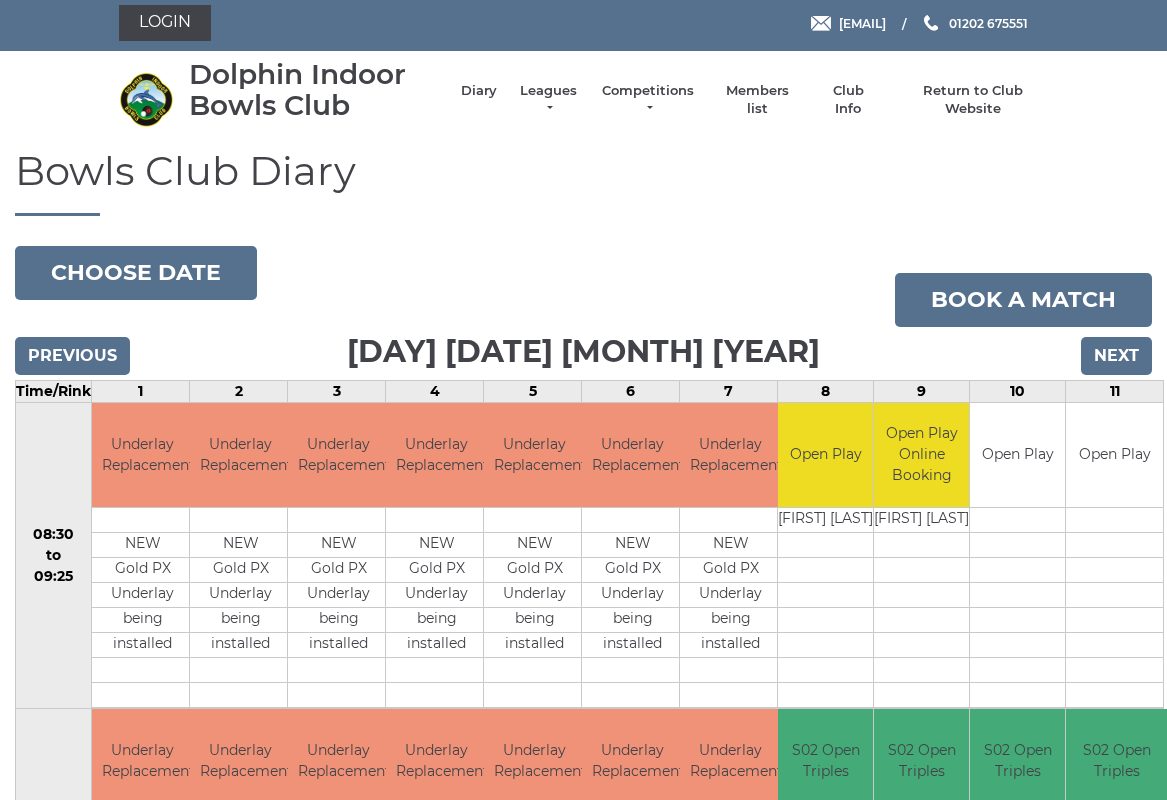 click on "Next" at bounding box center [1116, 356] 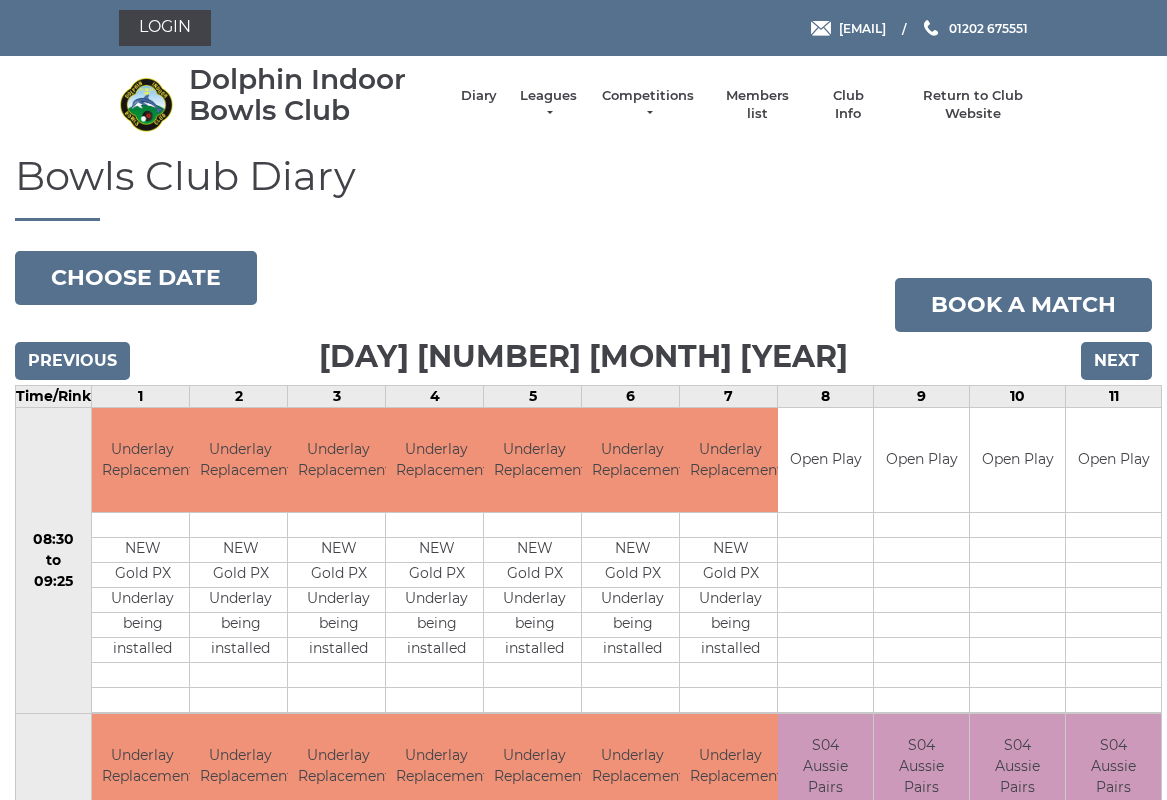 scroll, scrollTop: 5, scrollLeft: 0, axis: vertical 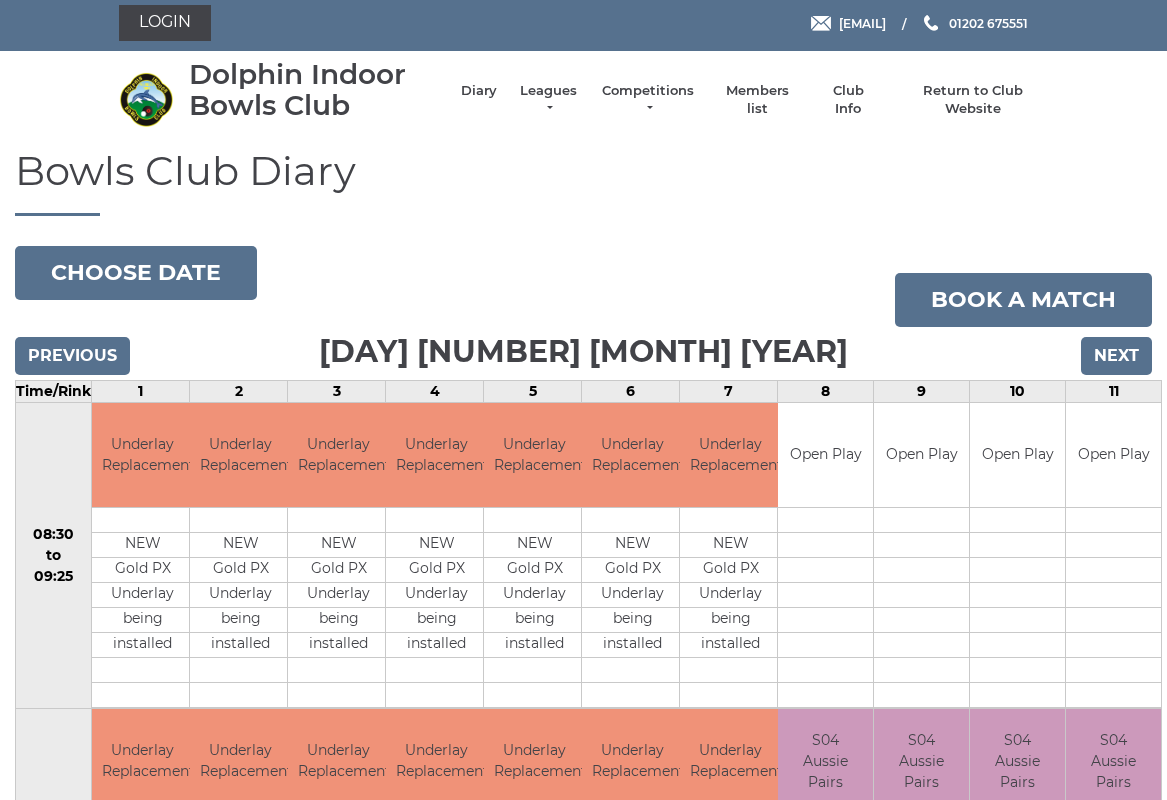 click on "Next" at bounding box center (1116, 356) 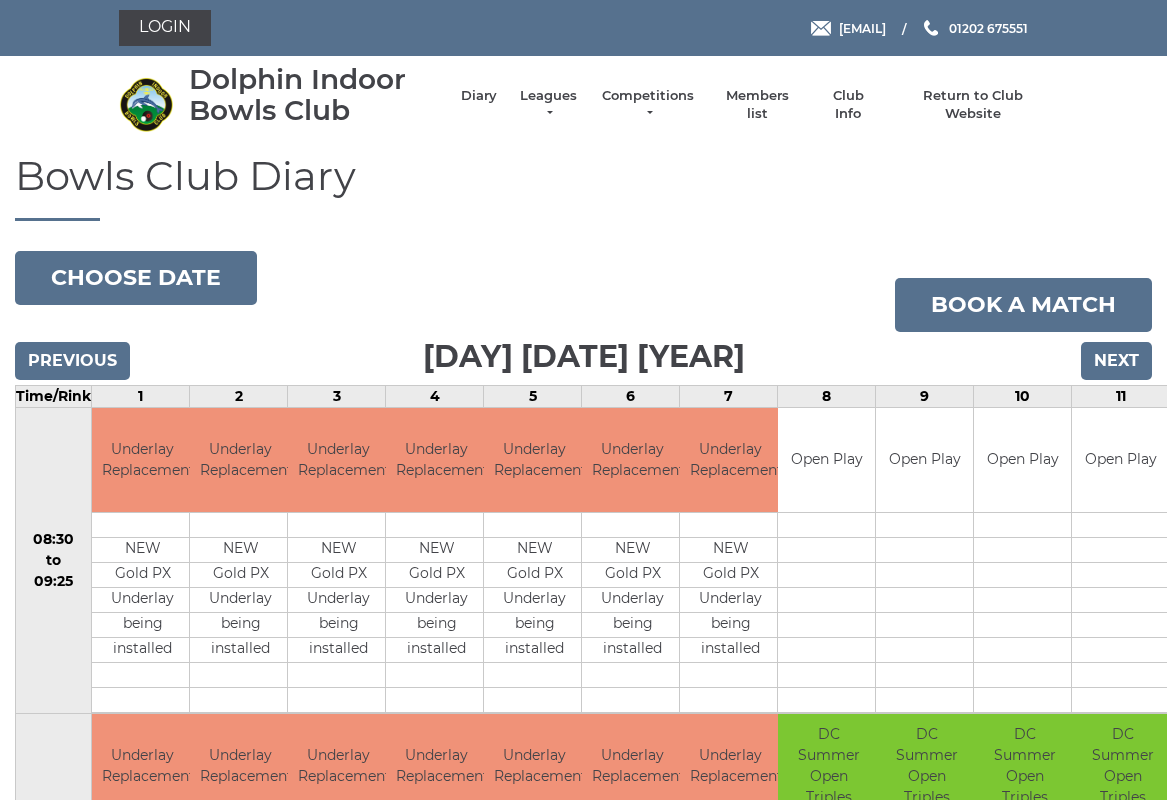 scroll, scrollTop: 5, scrollLeft: 0, axis: vertical 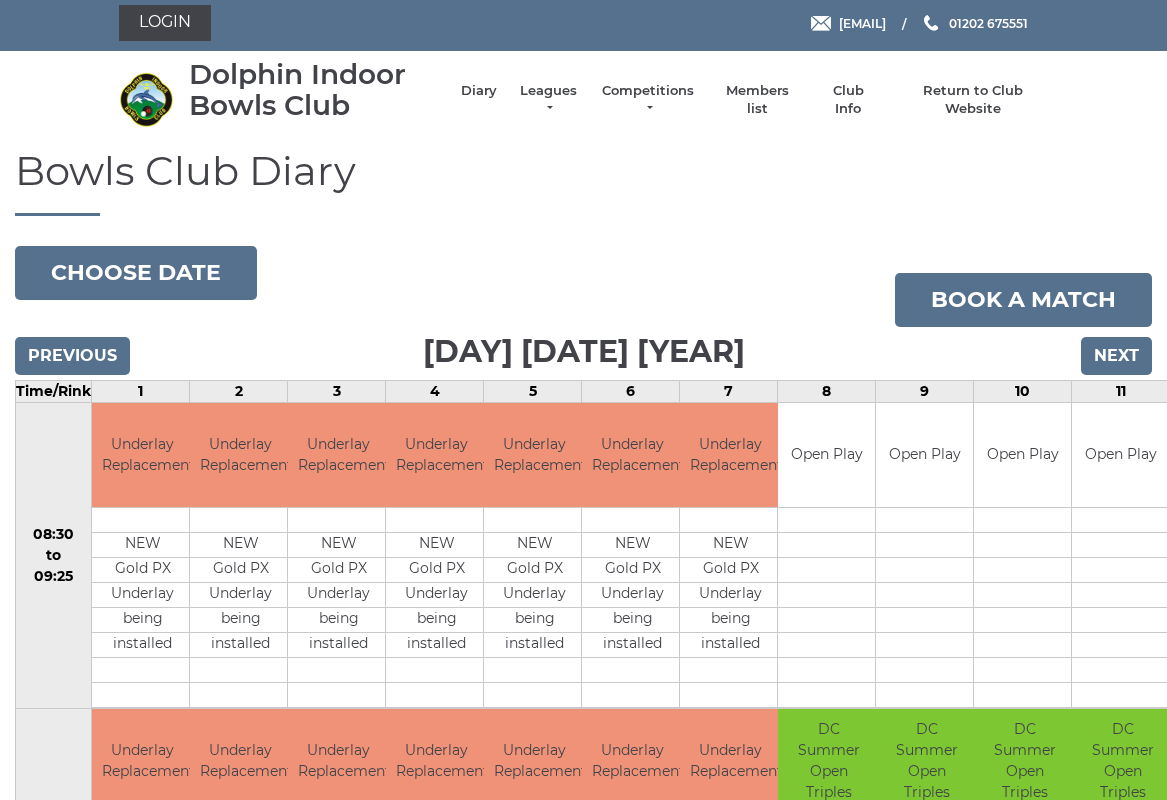 click on "Next" at bounding box center [1116, 356] 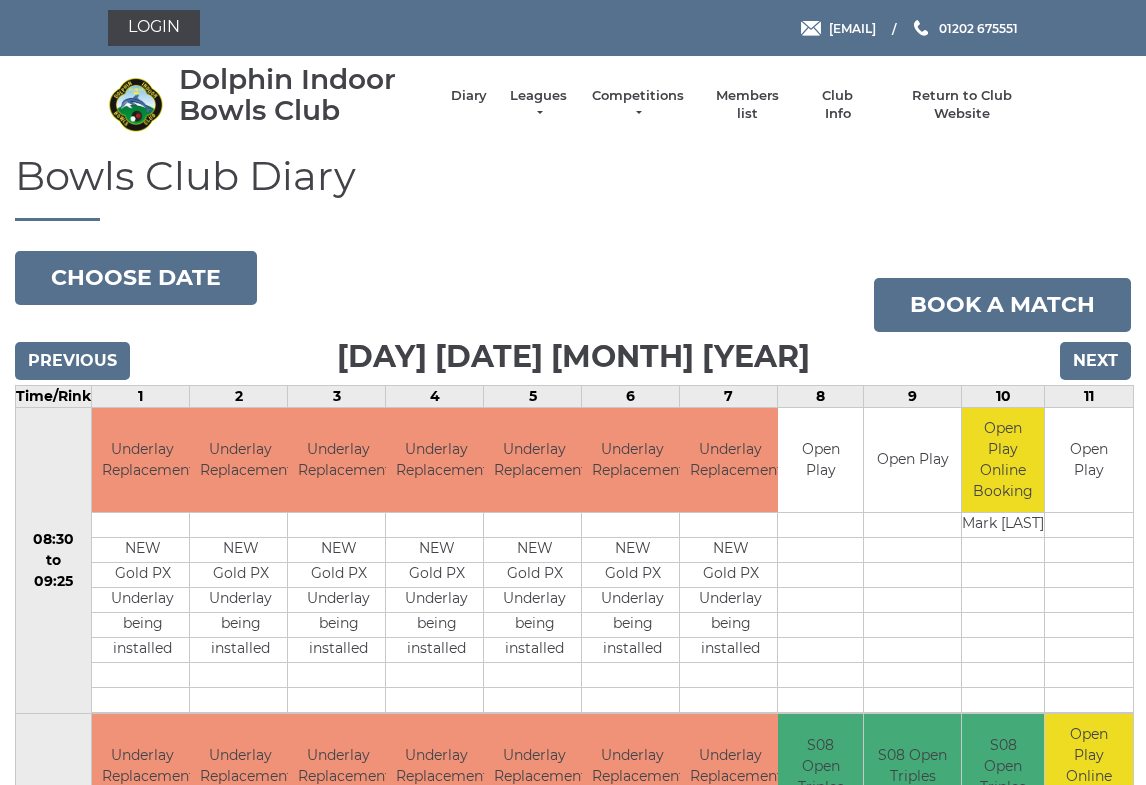 scroll, scrollTop: 4, scrollLeft: 0, axis: vertical 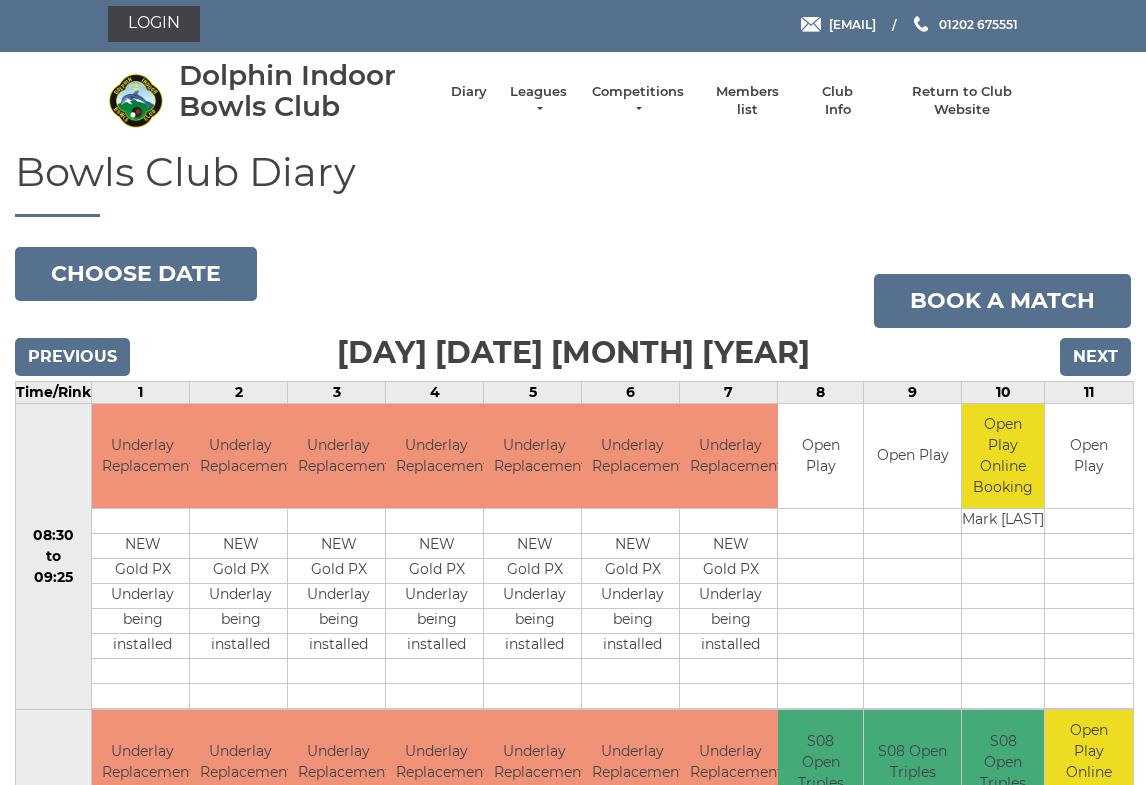 click on "Next" at bounding box center [1095, 357] 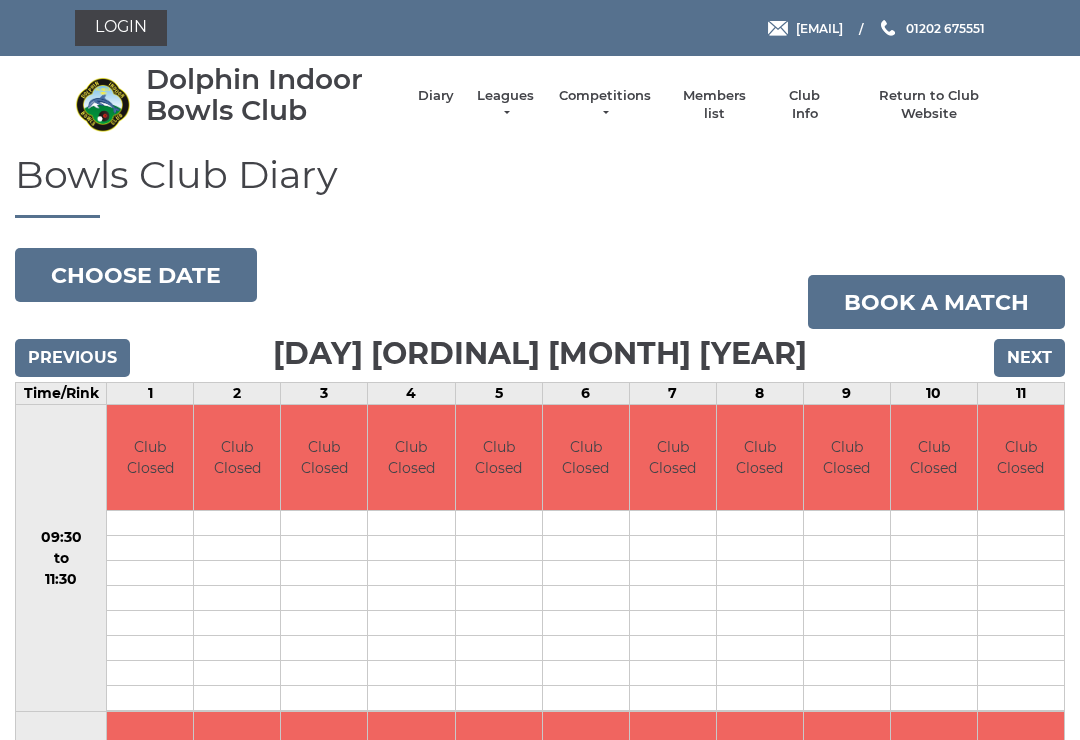 scroll, scrollTop: 0, scrollLeft: 0, axis: both 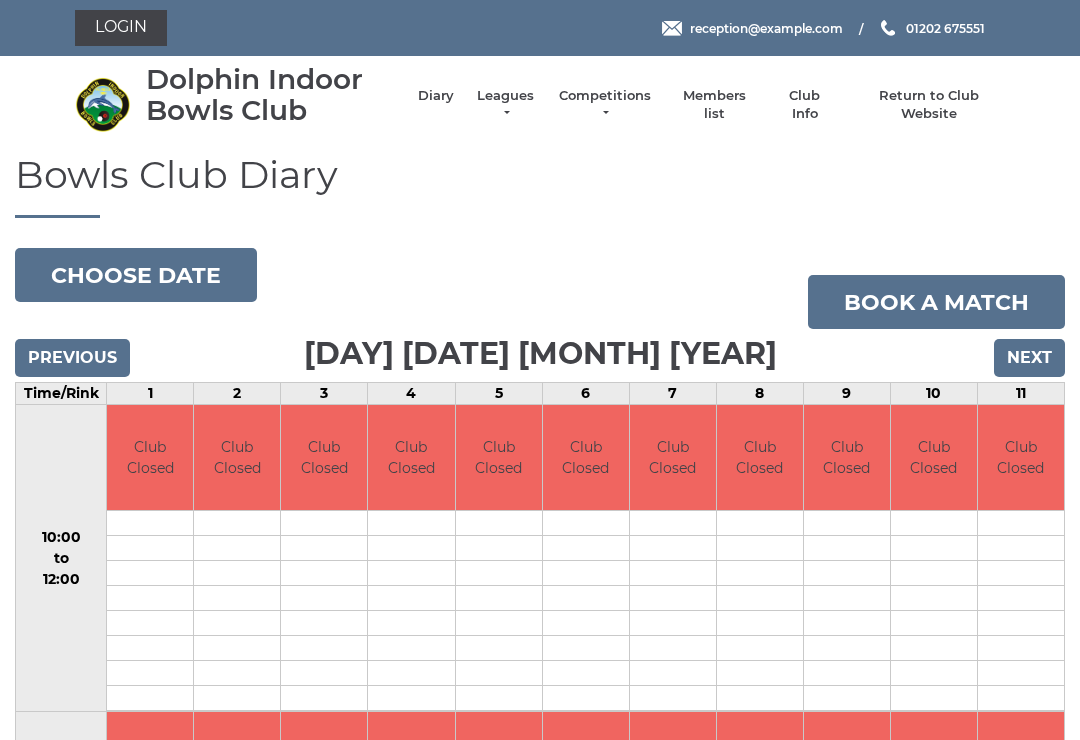 click on "Next" at bounding box center [1029, 358] 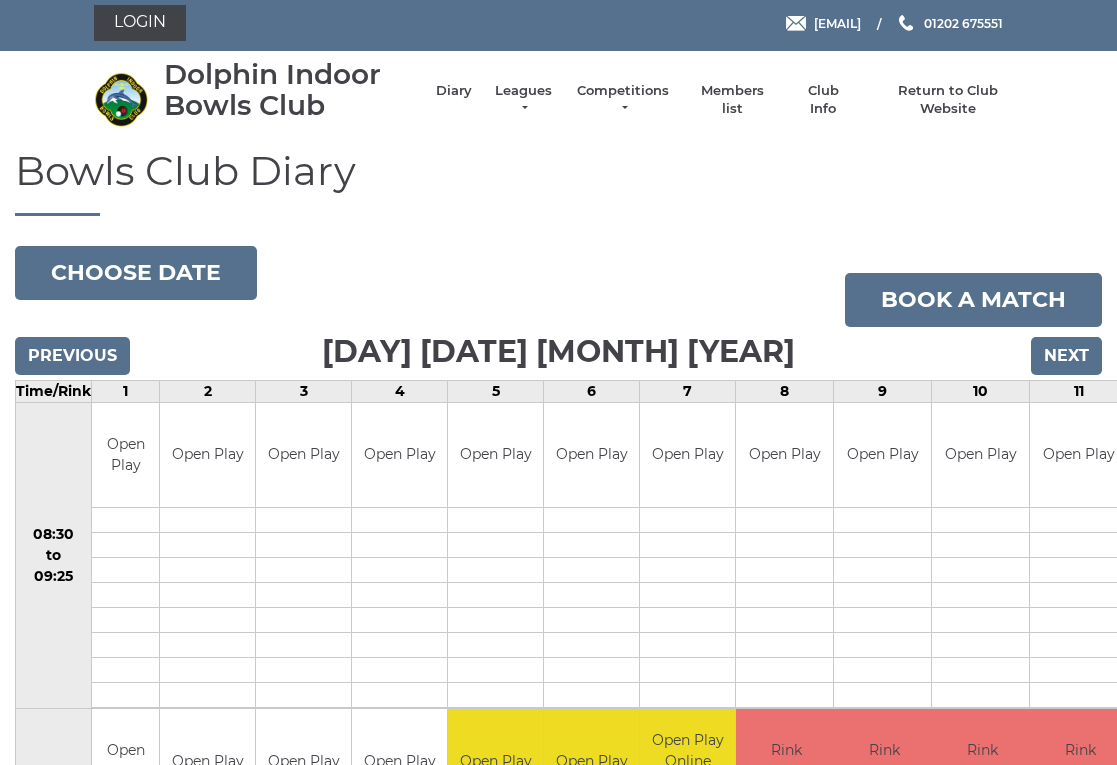 scroll, scrollTop: 4, scrollLeft: 0, axis: vertical 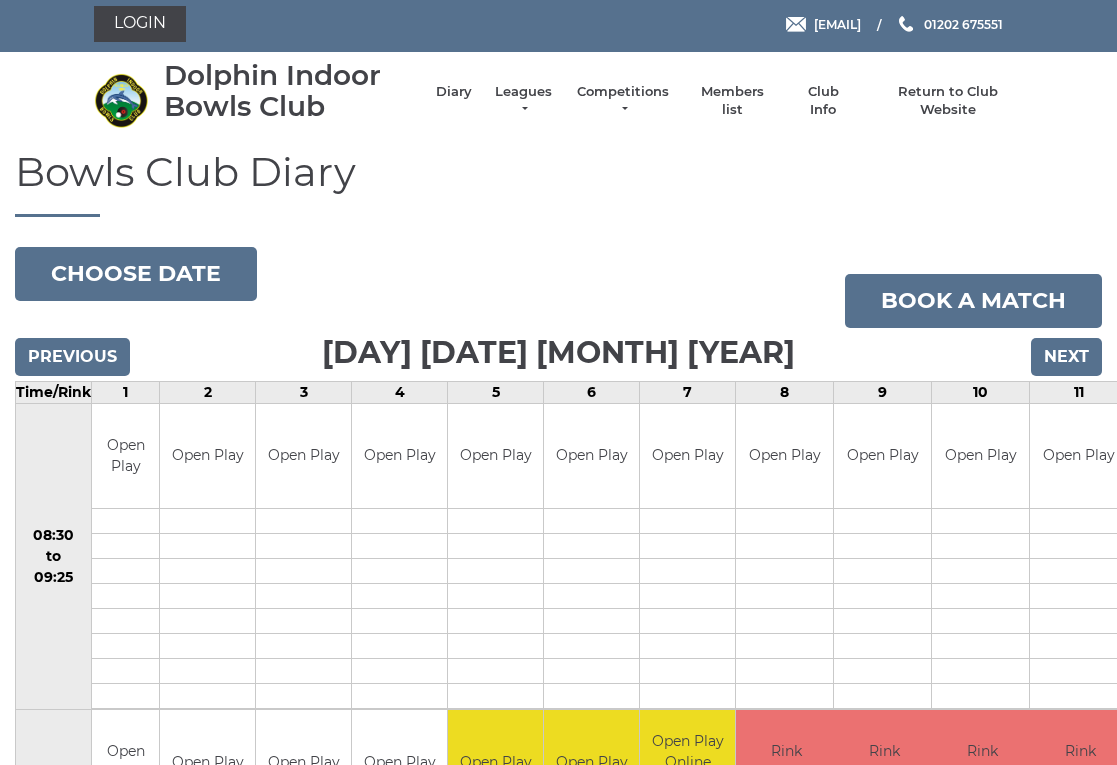 click on "Next" at bounding box center [1066, 357] 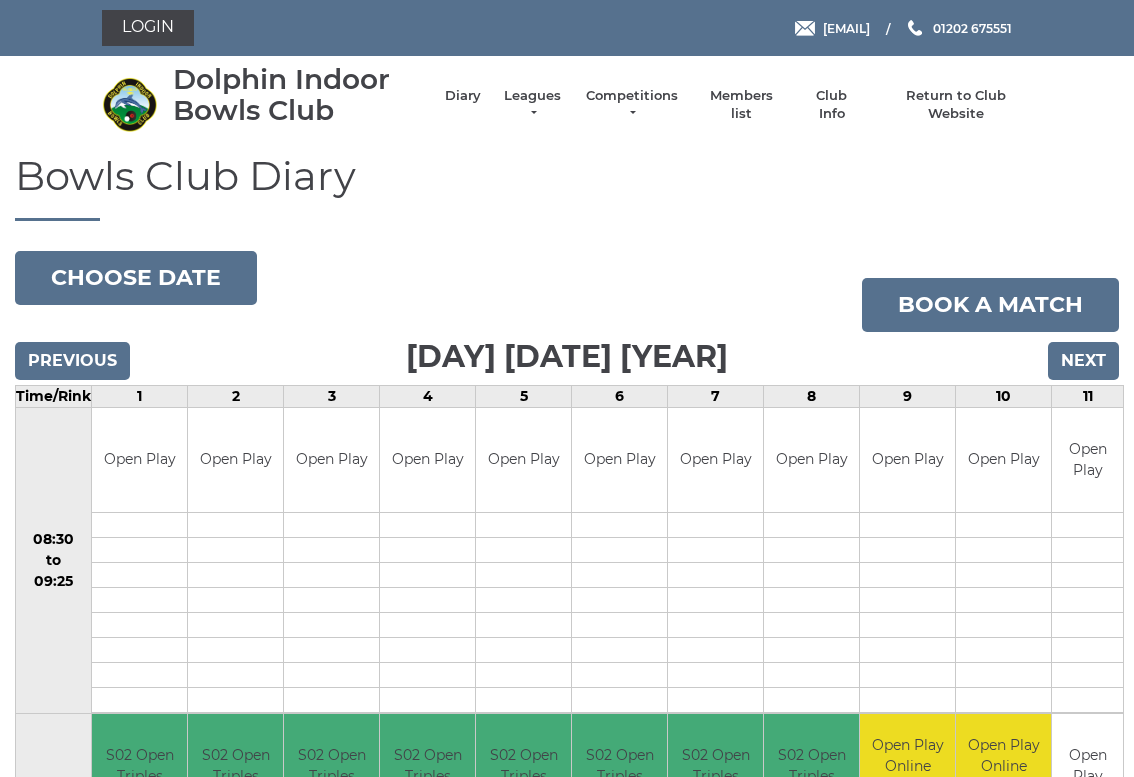 scroll, scrollTop: 0, scrollLeft: 0, axis: both 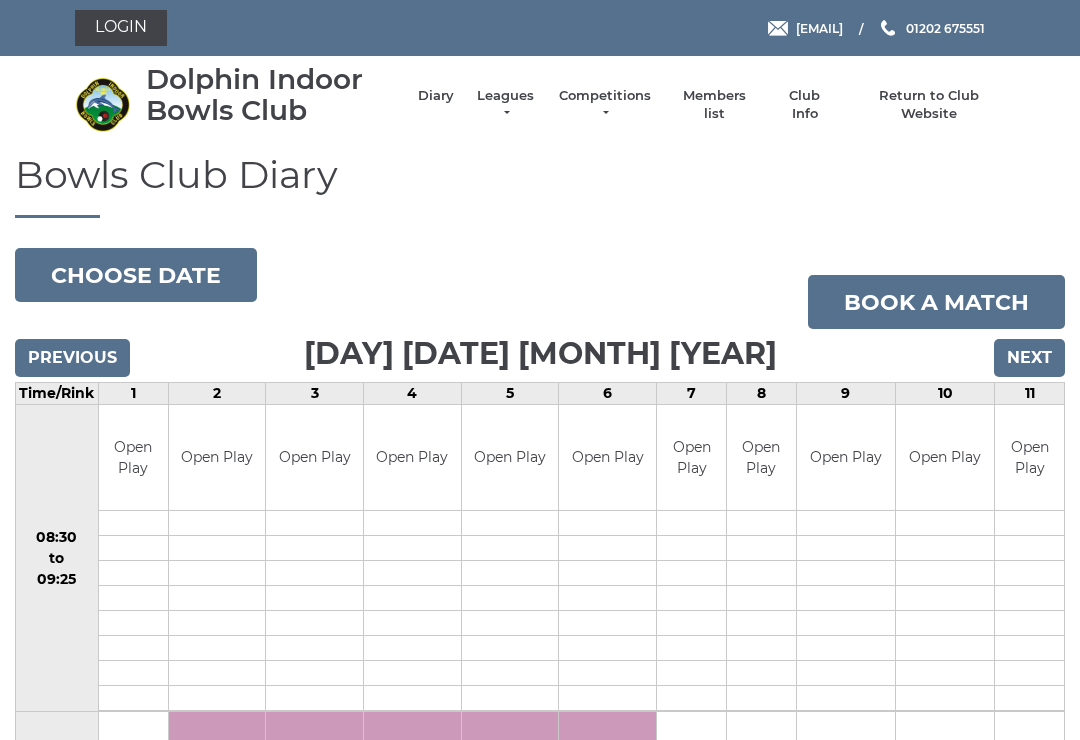 click on "Next" at bounding box center [1029, 358] 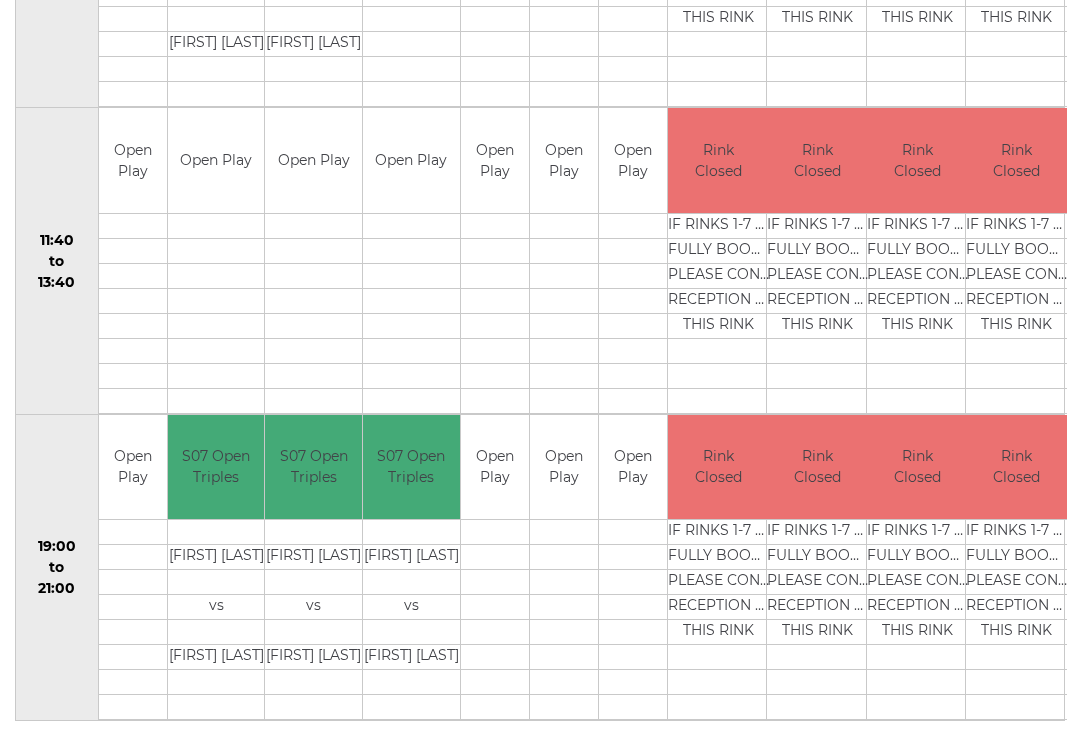 scroll, scrollTop: 941, scrollLeft: 0, axis: vertical 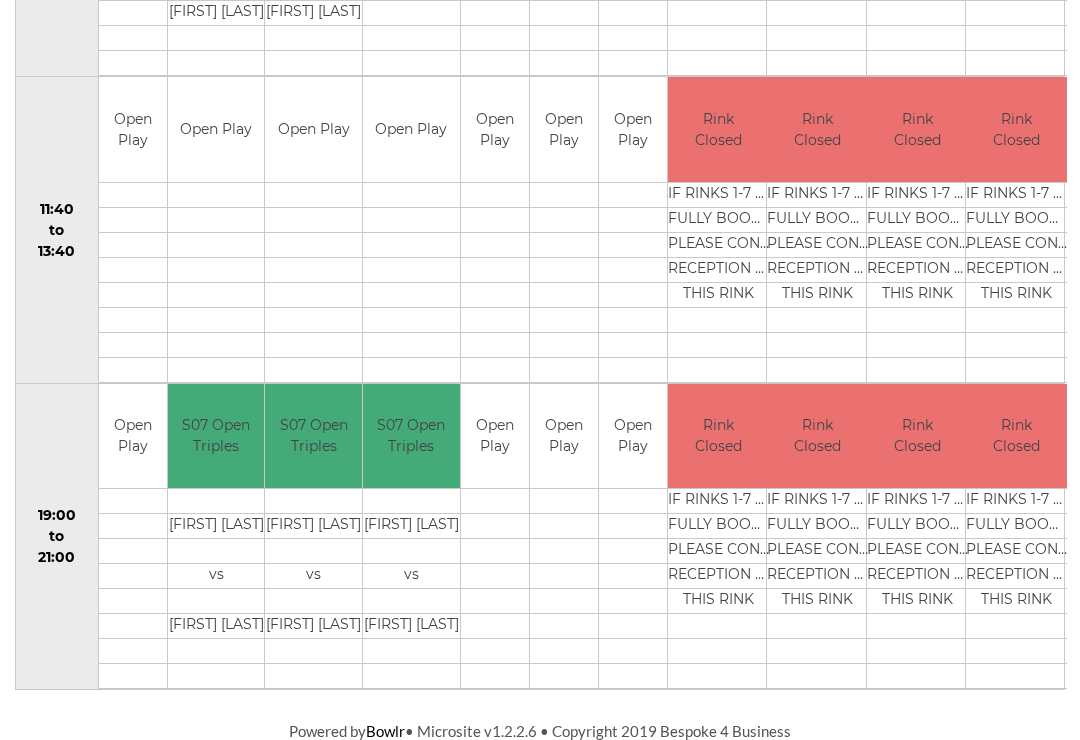 click at bounding box center (313, 676) 